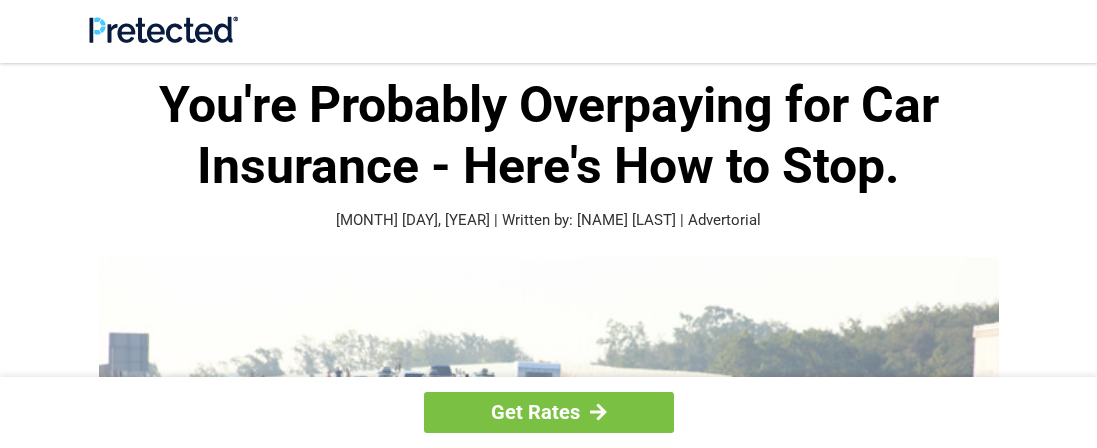 scroll, scrollTop: 0, scrollLeft: 0, axis: both 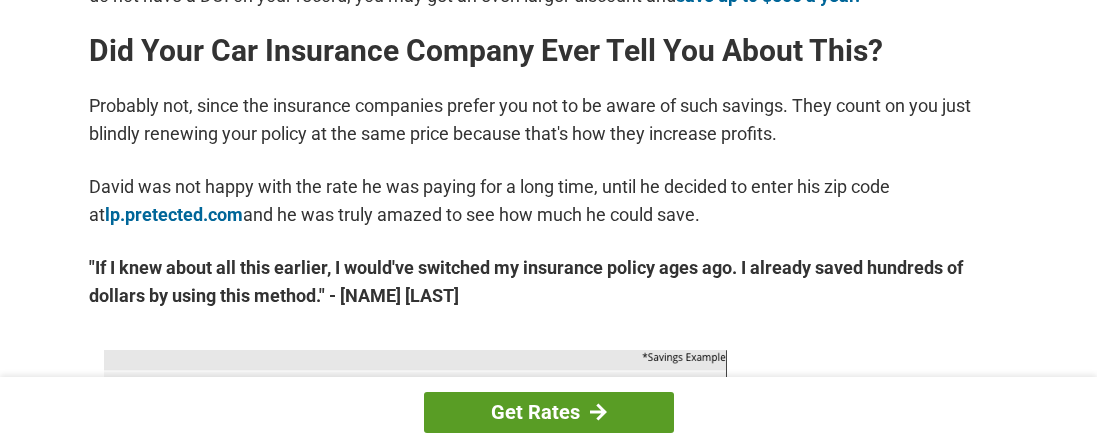click on "Get Rates" at bounding box center (549, 412) 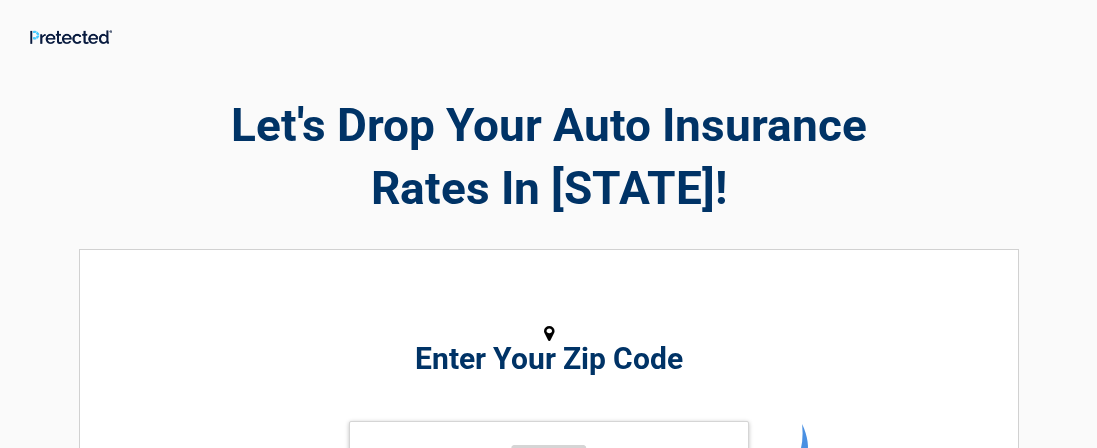 scroll, scrollTop: 0, scrollLeft: 0, axis: both 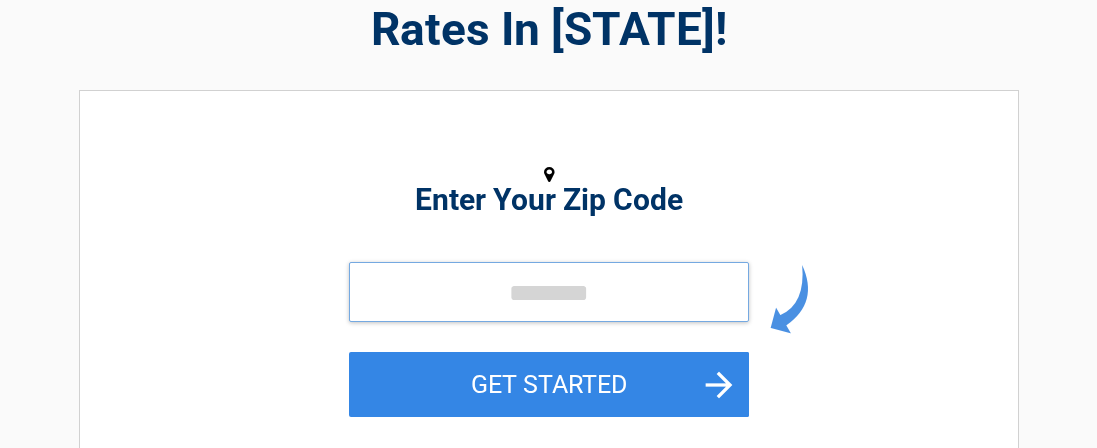 click at bounding box center [549, 292] 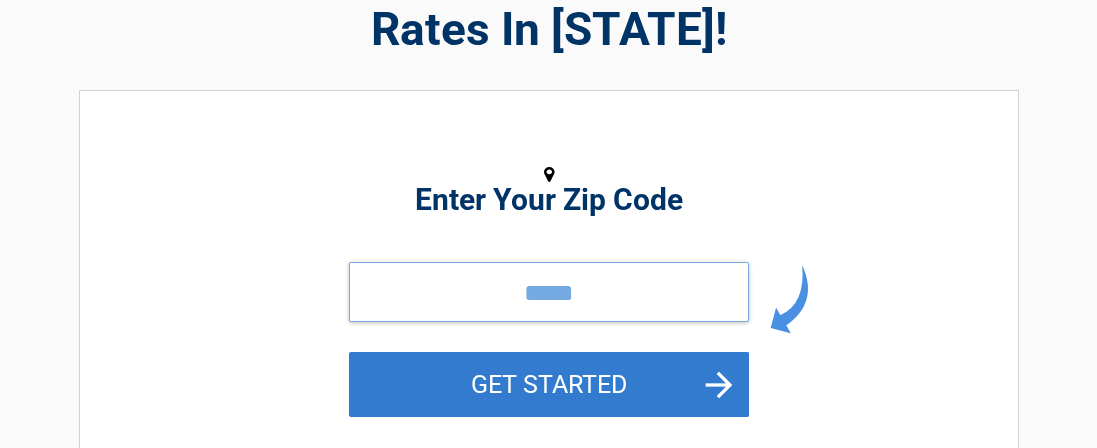 type on "*****" 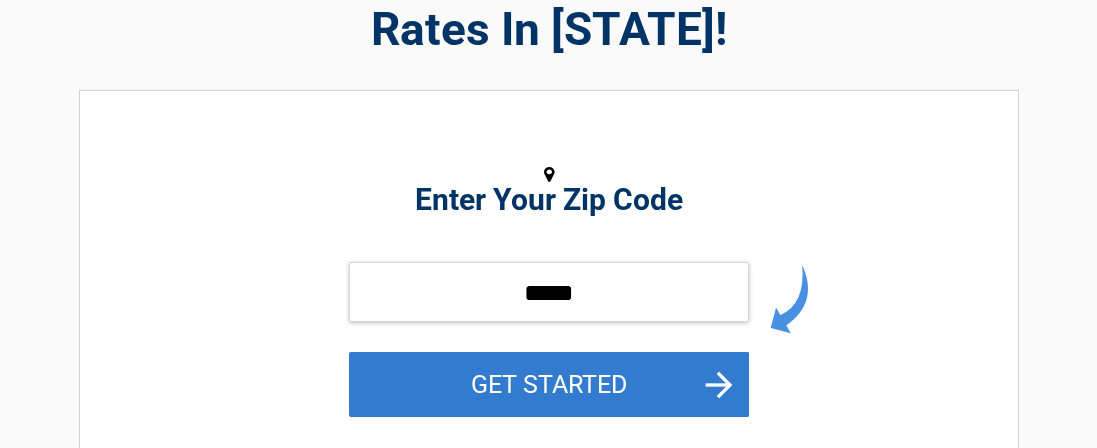 click on "GET STARTED" at bounding box center [549, 384] 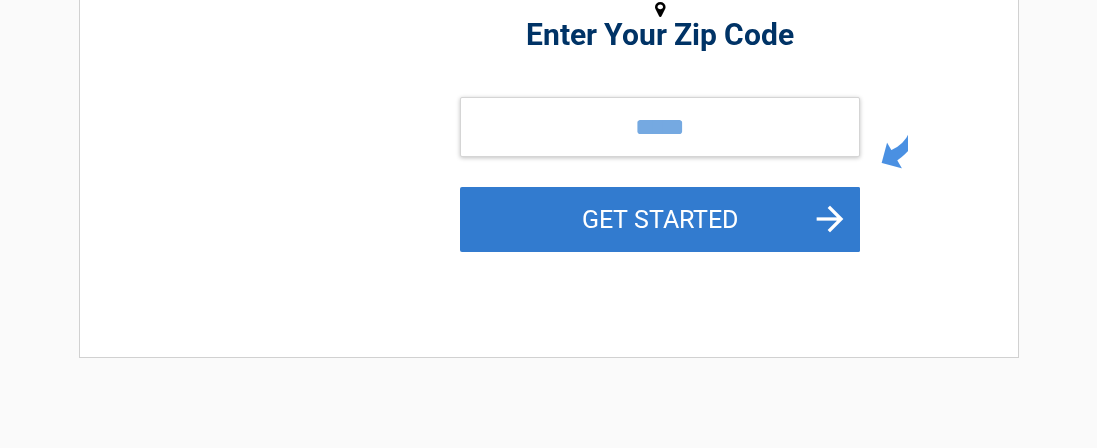 scroll, scrollTop: 0, scrollLeft: 0, axis: both 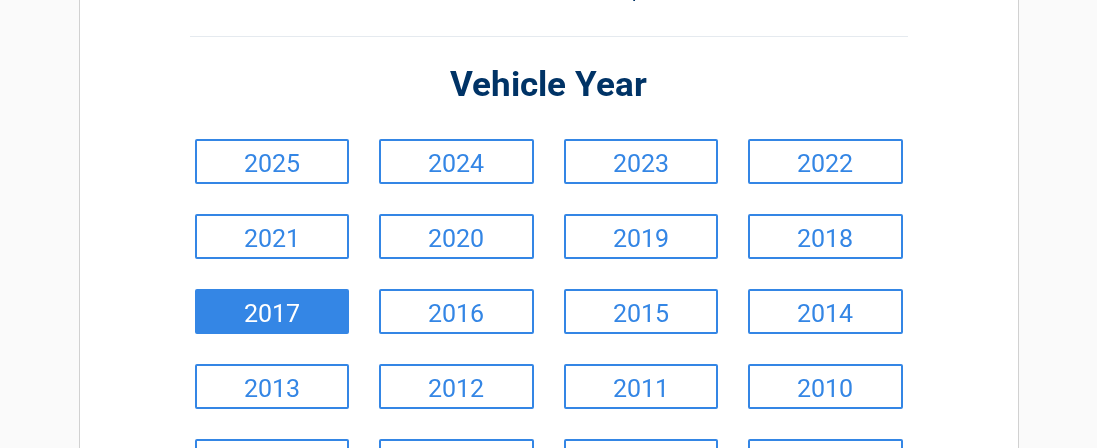 click on "2017" at bounding box center [272, 311] 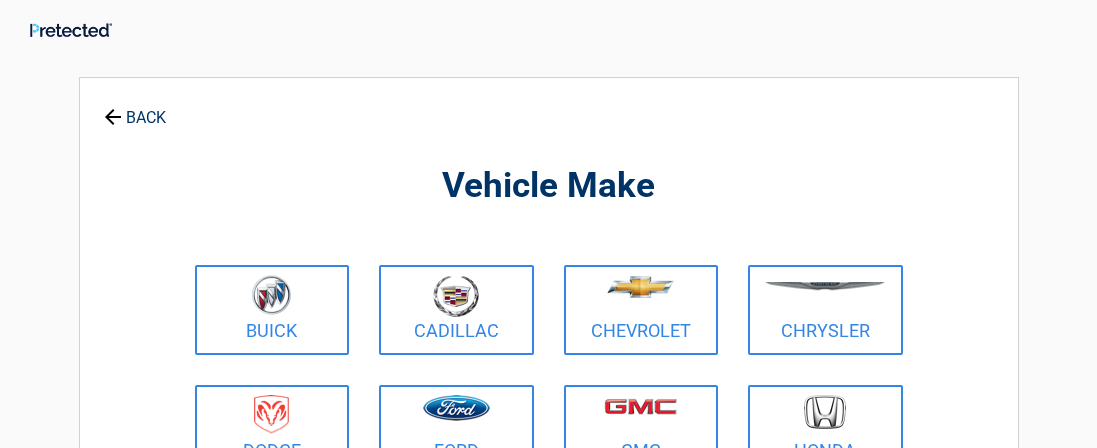 scroll, scrollTop: 0, scrollLeft: 0, axis: both 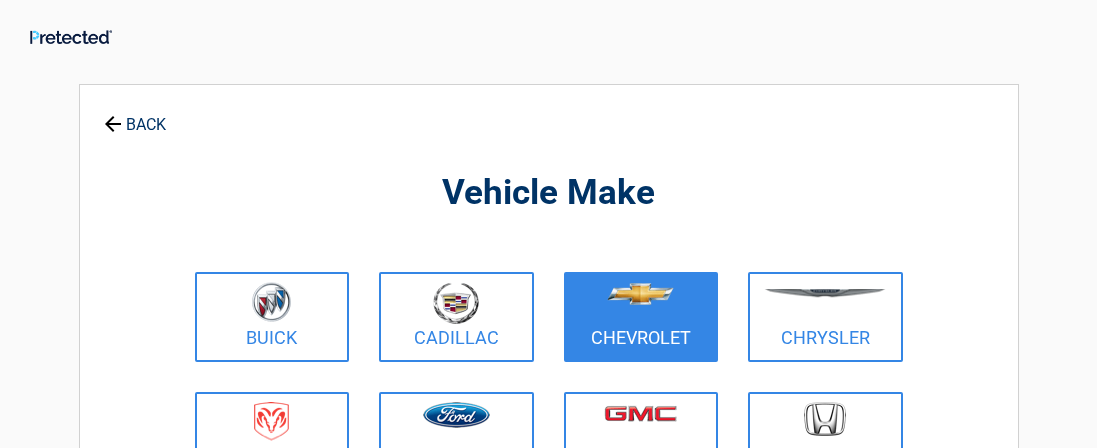 click at bounding box center [641, 304] 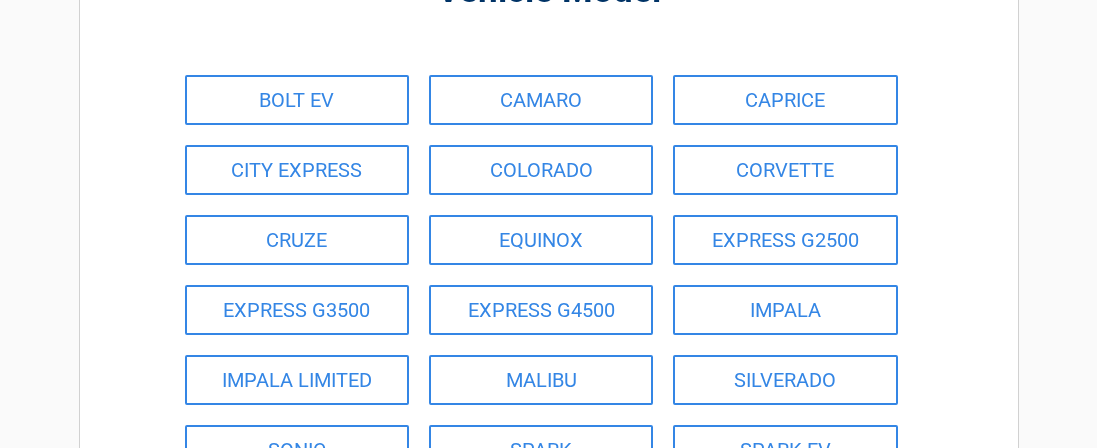 scroll, scrollTop: 199, scrollLeft: 0, axis: vertical 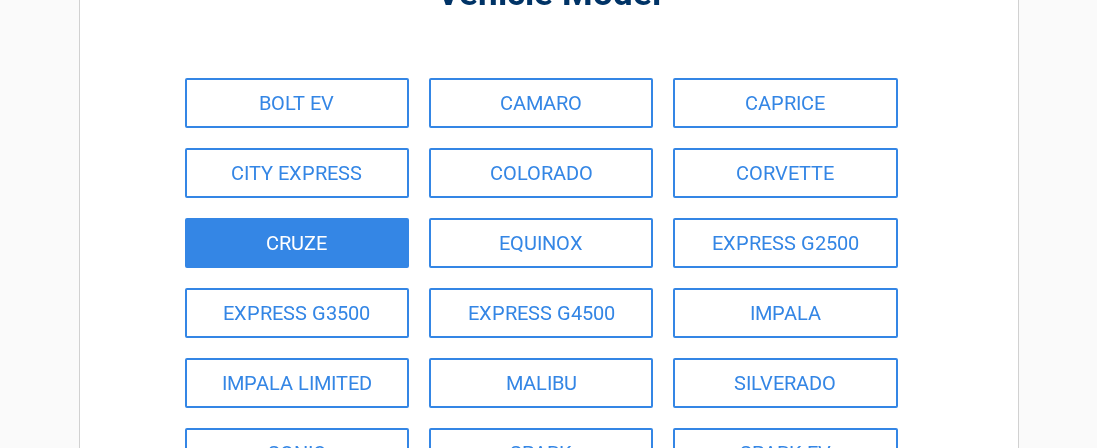 click on "CRUZE" at bounding box center (297, 243) 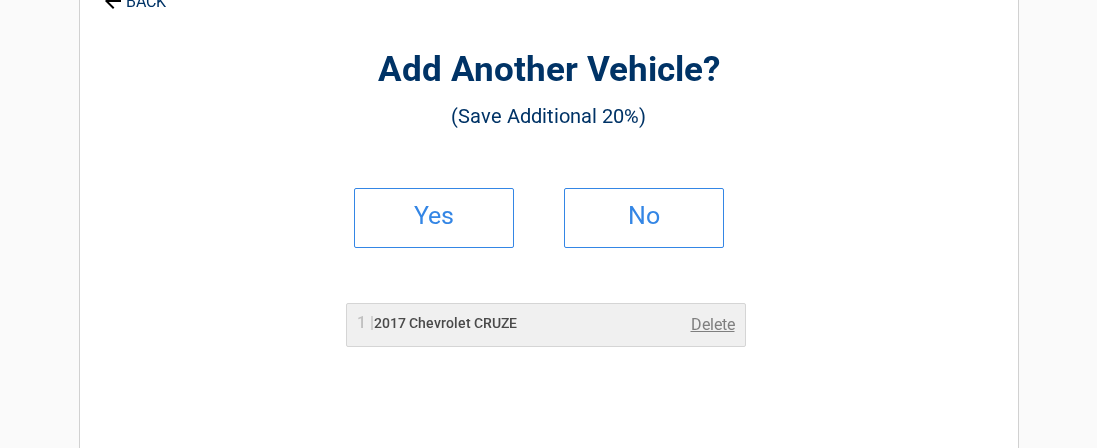 scroll, scrollTop: 0, scrollLeft: 0, axis: both 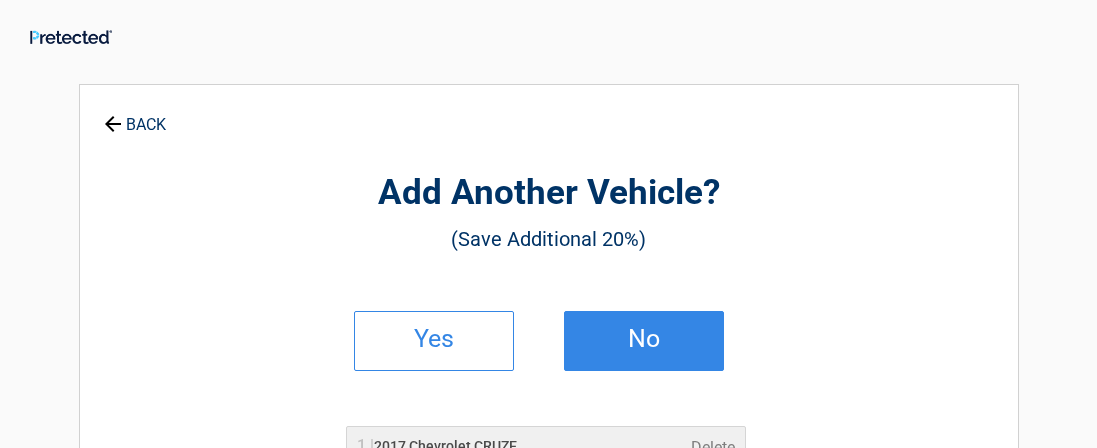 click on "No" at bounding box center [644, 339] 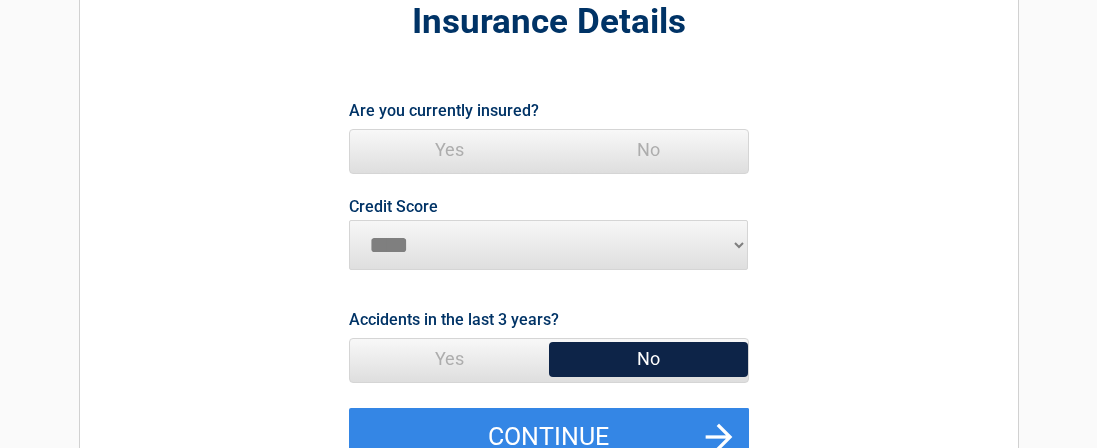 scroll, scrollTop: 170, scrollLeft: 0, axis: vertical 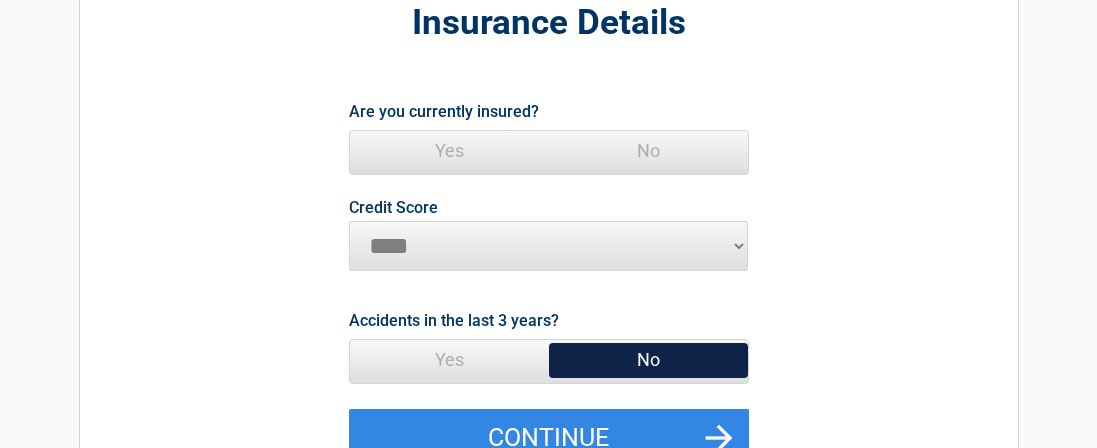 click on "Yes" at bounding box center [449, 151] 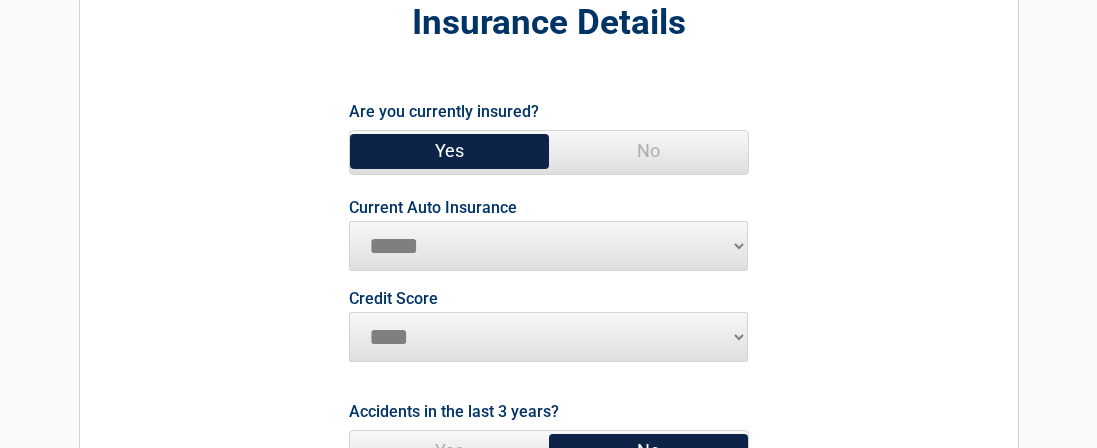 click on "**********" at bounding box center [549, 246] 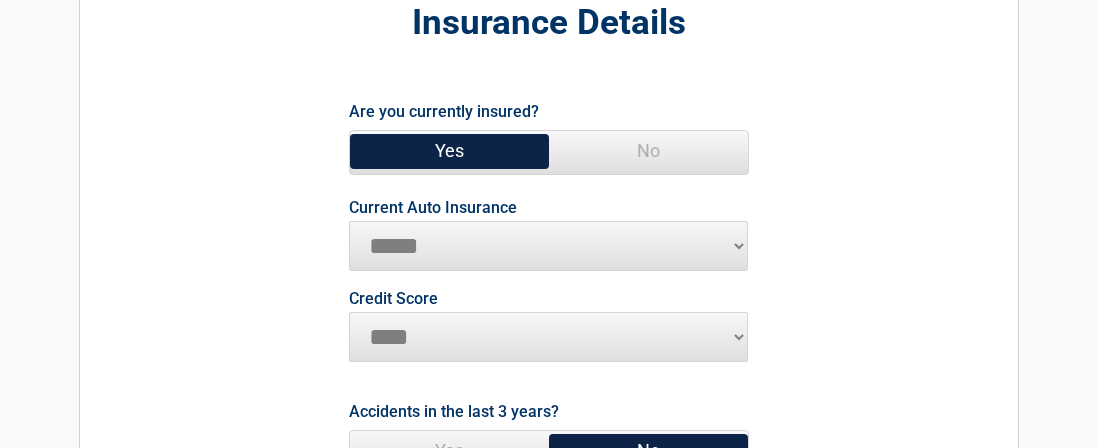 select on "**********" 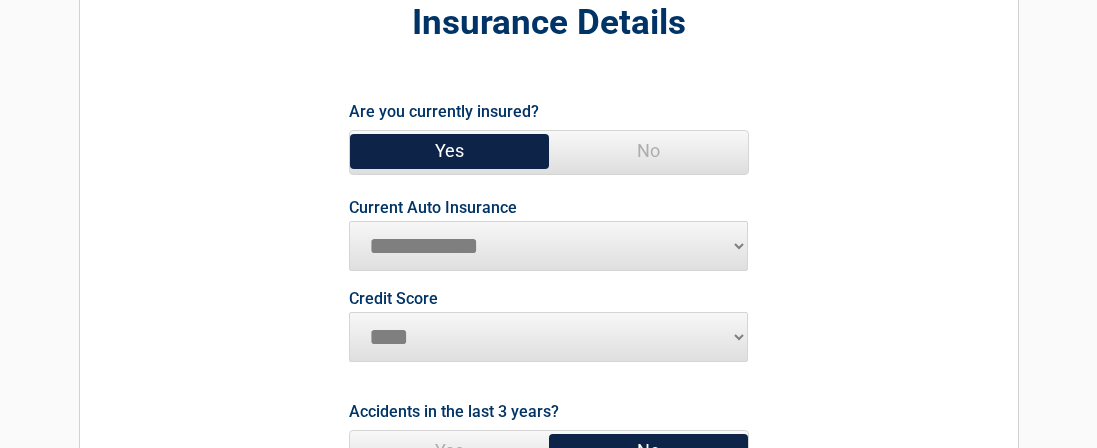 click on "**********" at bounding box center (549, 246) 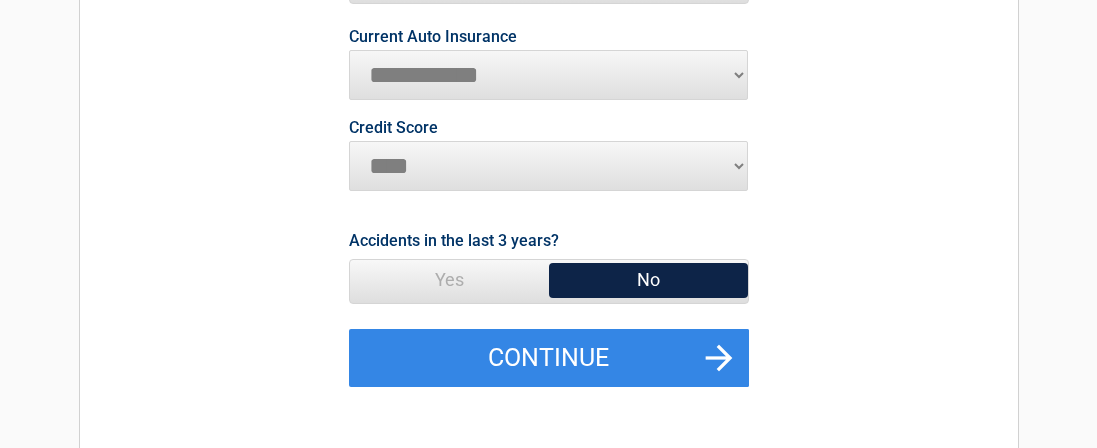 scroll, scrollTop: 345, scrollLeft: 0, axis: vertical 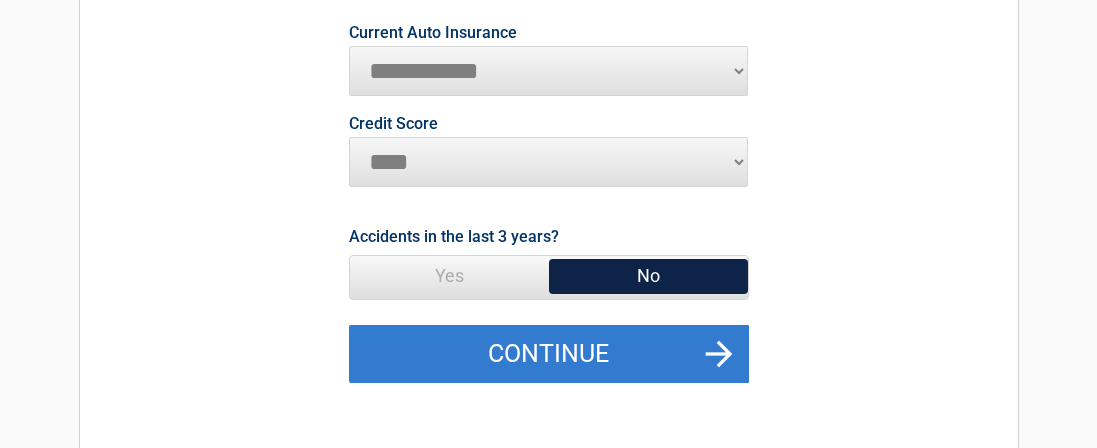 click on "Continue" at bounding box center [549, 354] 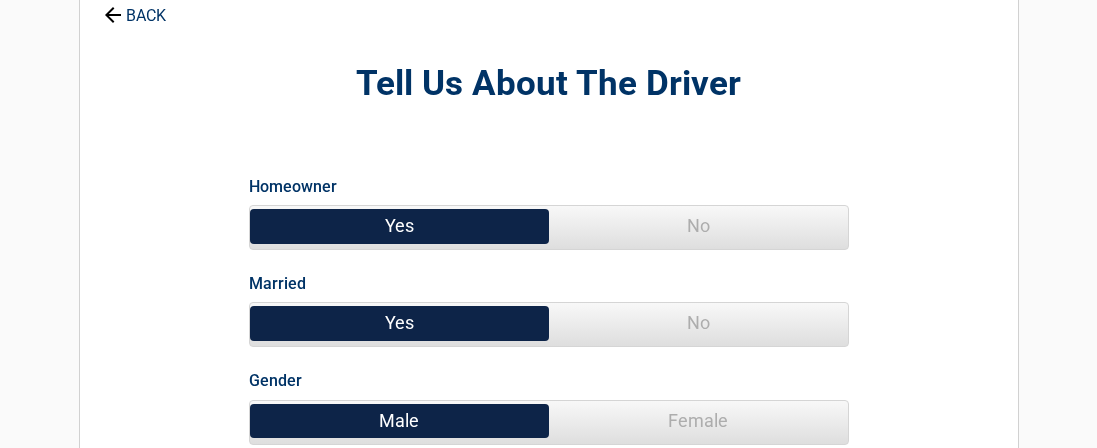 scroll, scrollTop: 0, scrollLeft: 0, axis: both 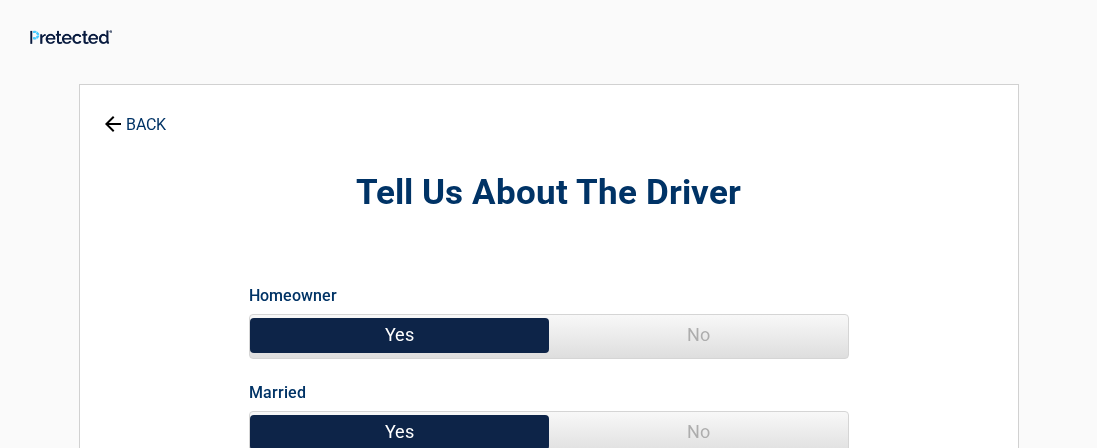click on "No" at bounding box center [698, 335] 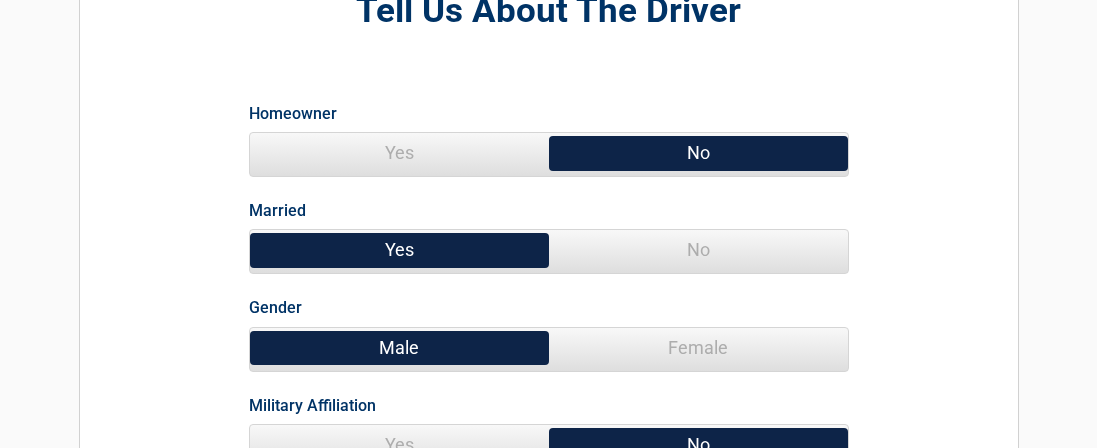 scroll, scrollTop: 195, scrollLeft: 0, axis: vertical 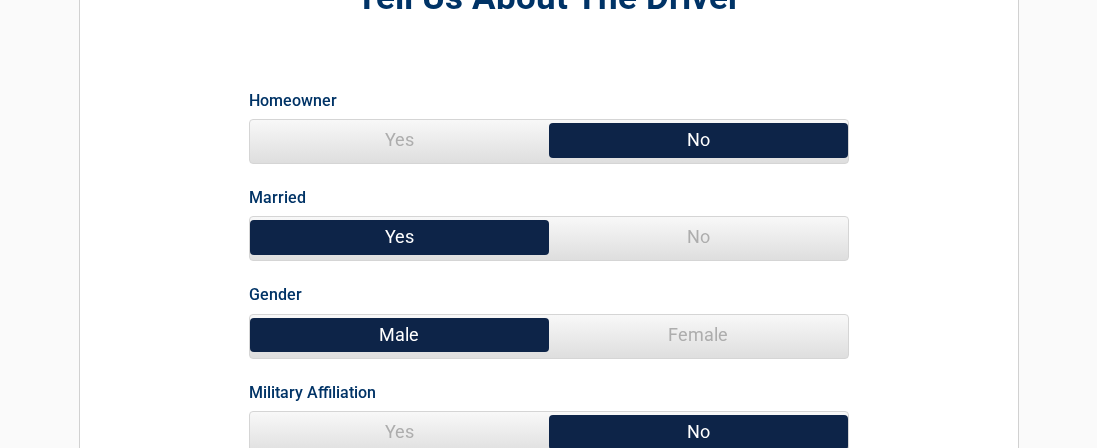 click on "No" at bounding box center (698, 237) 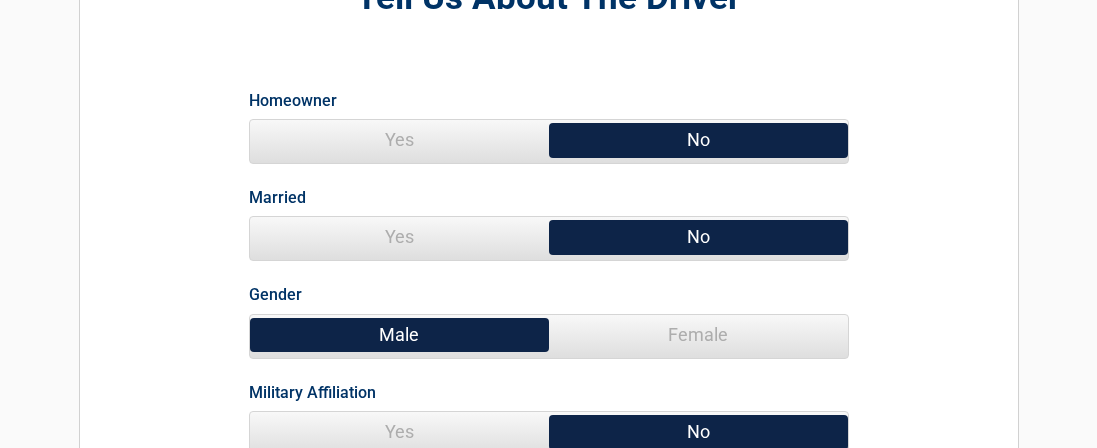 click on "Female" at bounding box center (698, 335) 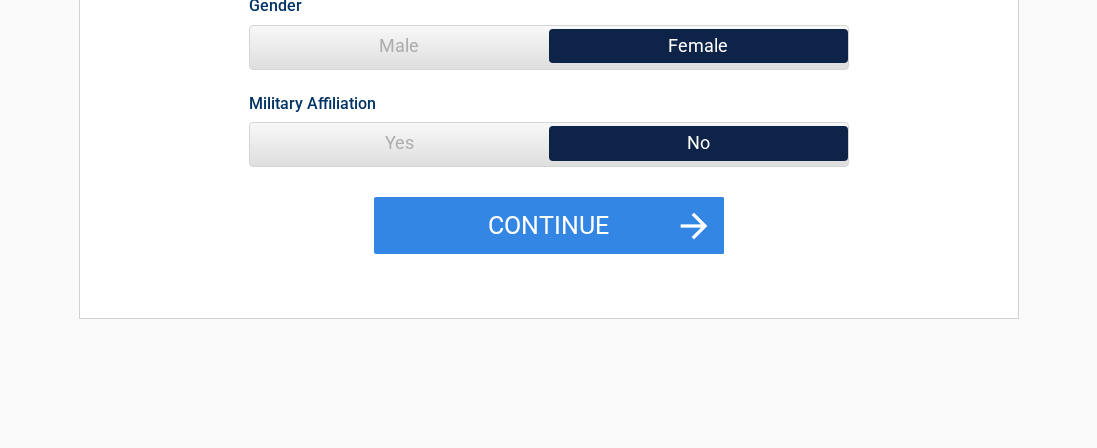 scroll, scrollTop: 493, scrollLeft: 0, axis: vertical 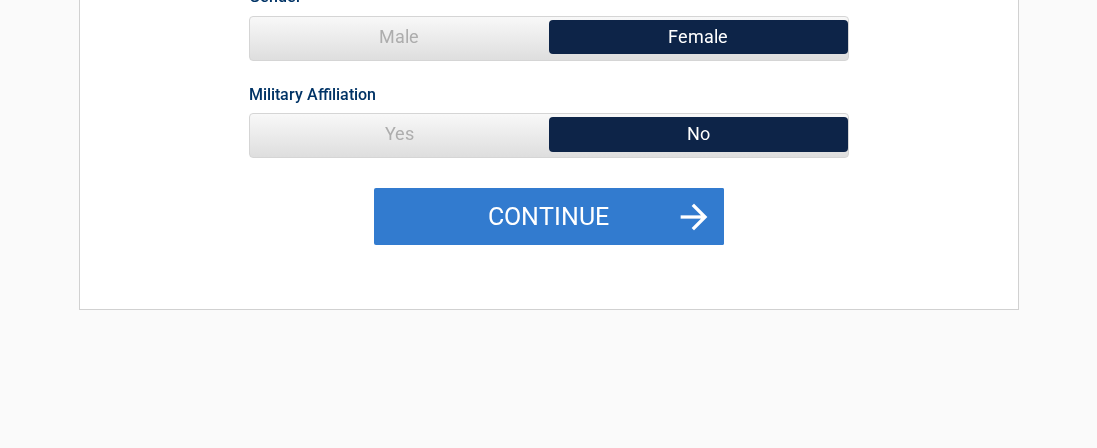 click on "Continue" at bounding box center (549, 217) 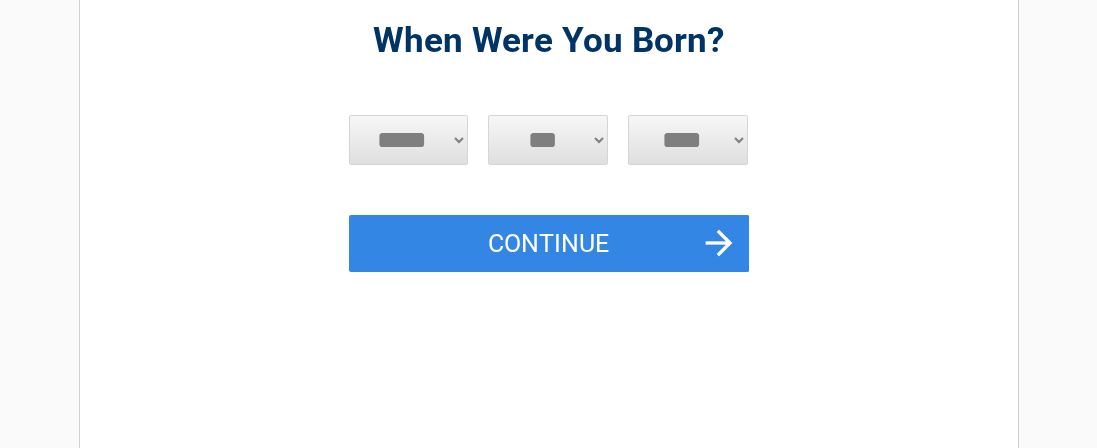 scroll, scrollTop: 0, scrollLeft: 0, axis: both 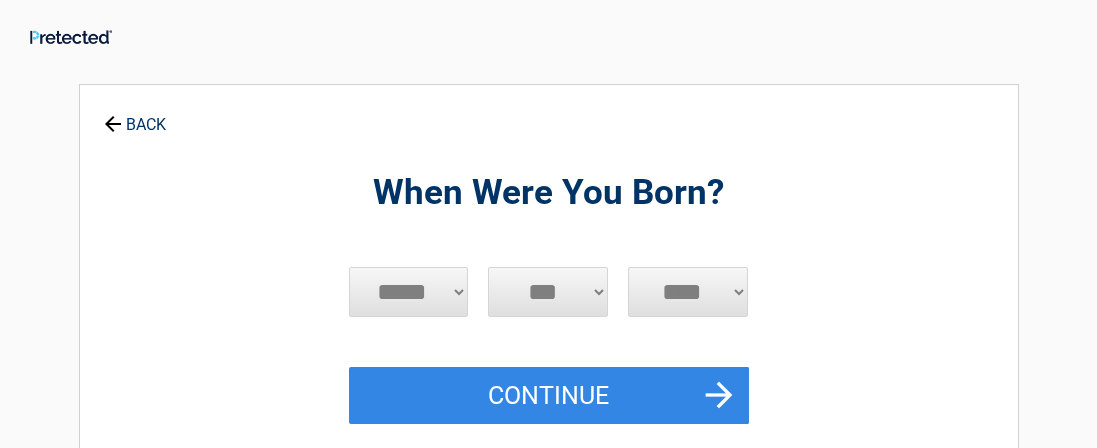 click on "*****
***
***
***
***
***
***
***
***
***
***
***
***" at bounding box center (409, 292) 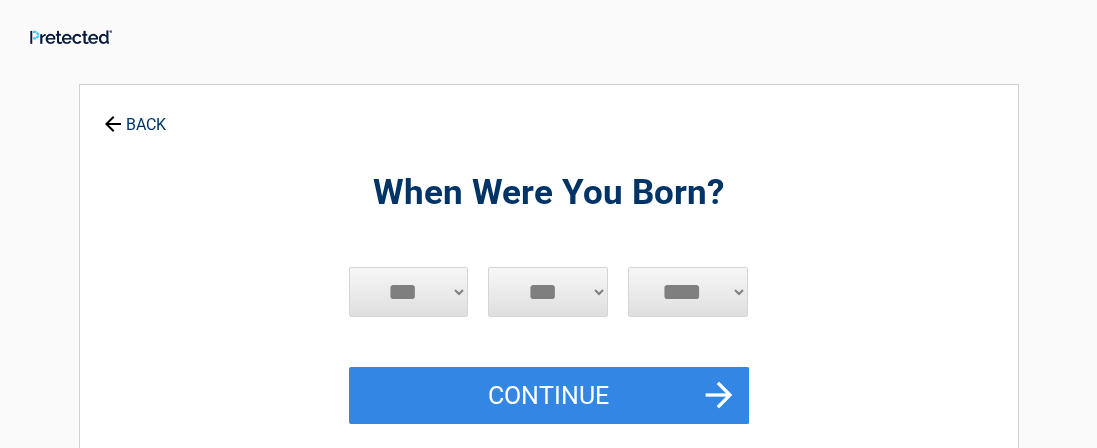 click on "*****
***
***
***
***
***
***
***
***
***
***
***
***" at bounding box center [409, 292] 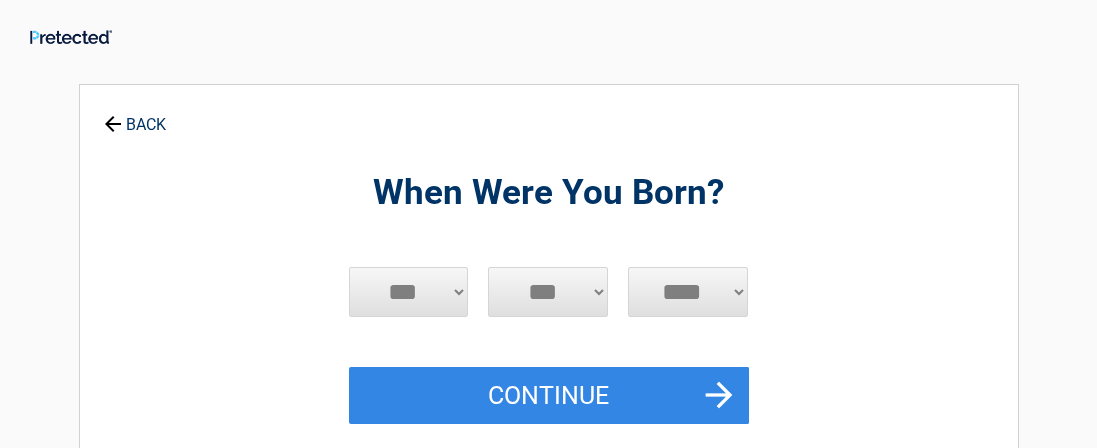 click on "*** * * * * * * * * * ** ** ** ** ** ** ** ** ** ** ** ** ** ** ** ** ** ** ** ** **" at bounding box center (548, 292) 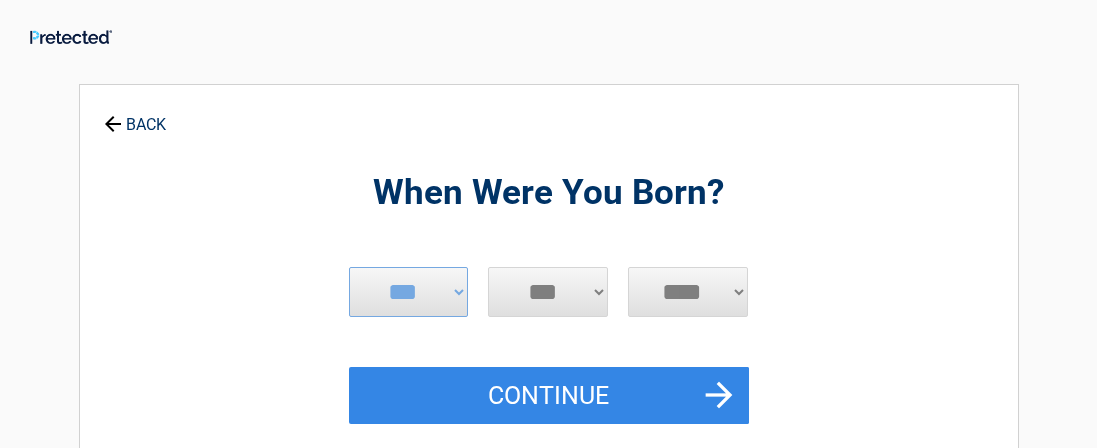 select on "**" 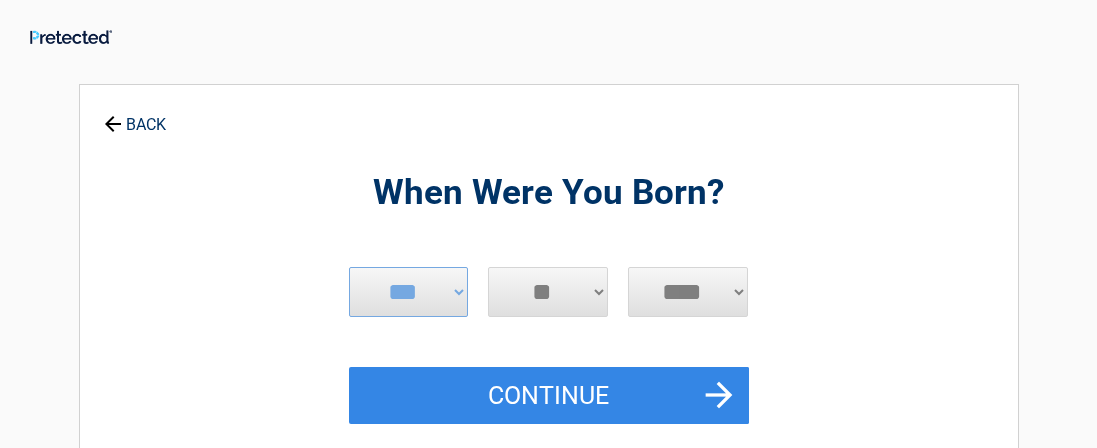 click on "*** * * * * * * * * * ** ** ** ** ** ** ** ** ** ** ** ** ** ** ** ** ** ** ** ** **" at bounding box center [548, 292] 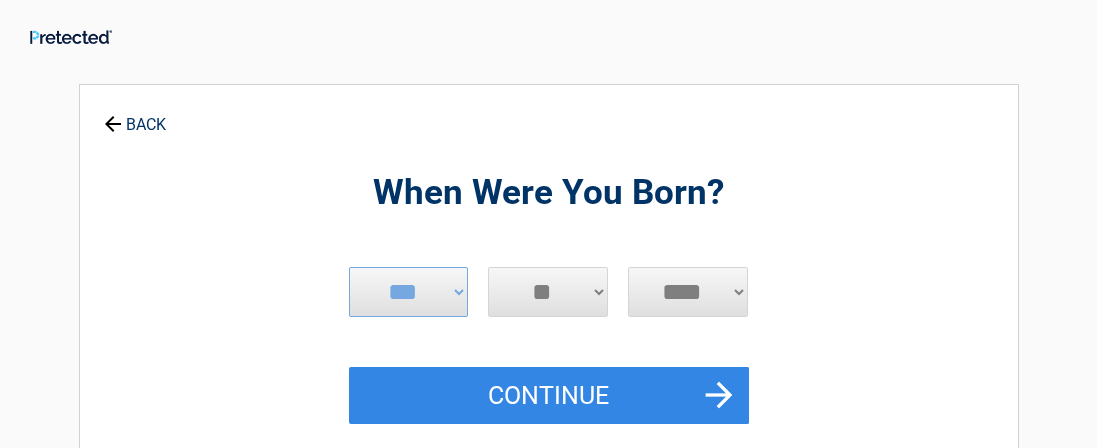 click on "****
****
****
****
****
****
****
****
****
****
****
****
****
****
****
****
****
****
****
****
****
****
****
****
****
****
****
****
****
****
****
****
****
****
****
****
****
****
****
****
****
****
****
****
****
****
****
****
****
****
****
****
****
****
****
****
****
****
****
****
****
****
****
****" at bounding box center [688, 292] 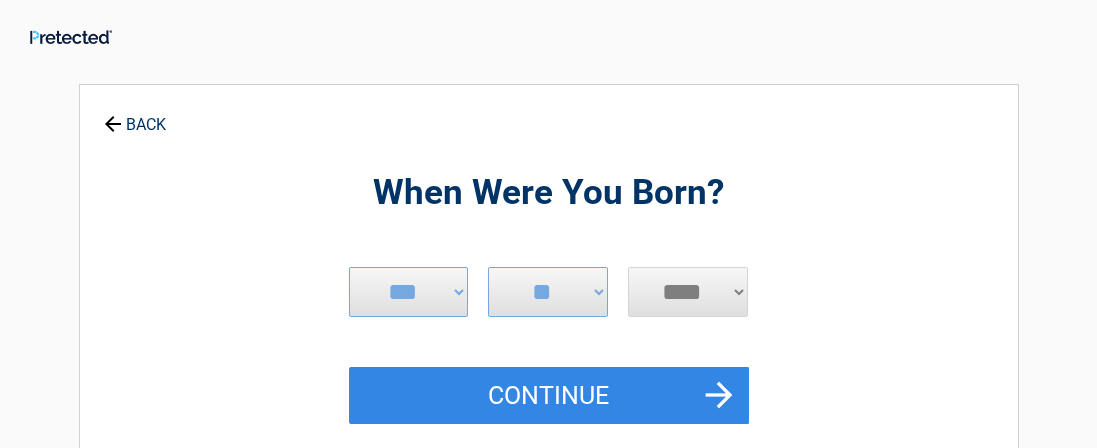 select on "****" 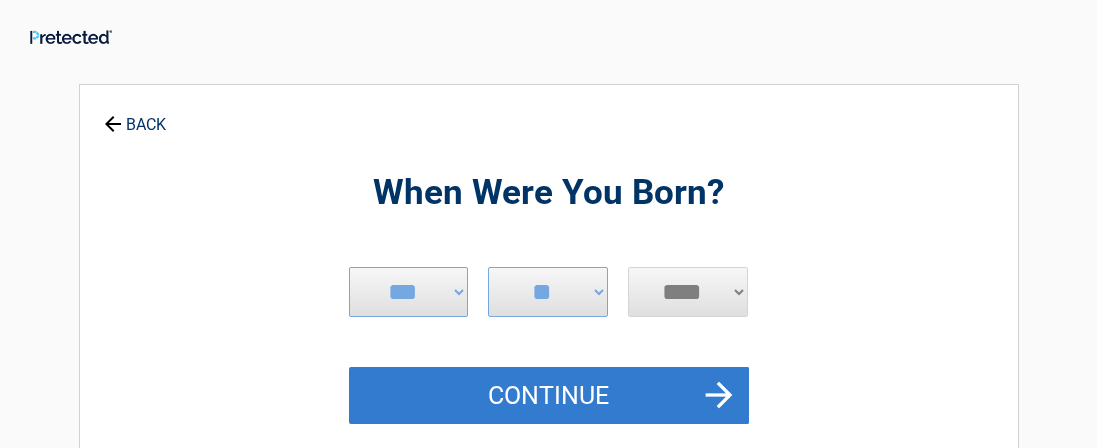 click on "Continue" at bounding box center [549, 396] 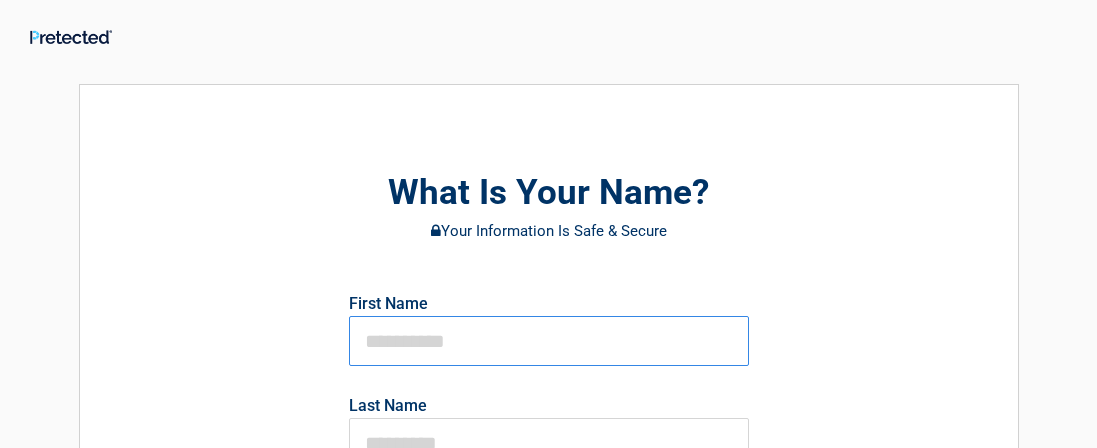 click at bounding box center (549, 341) 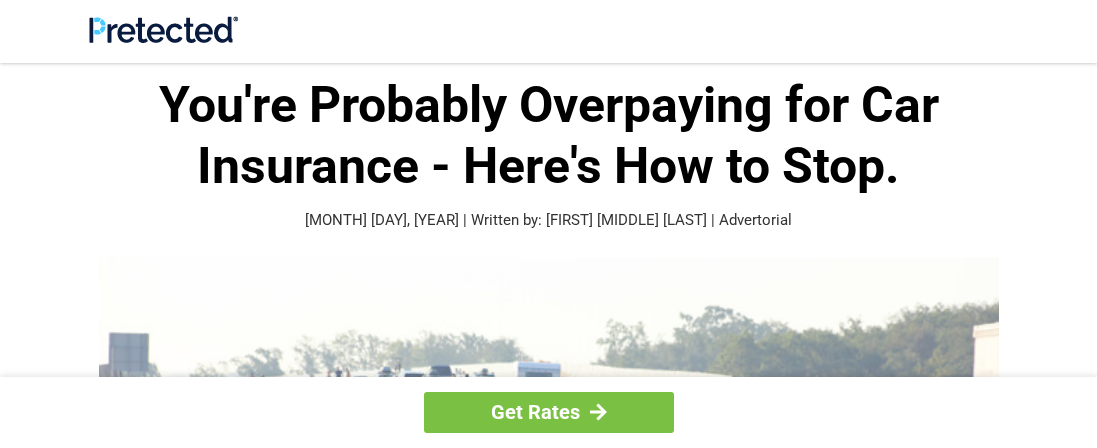 scroll, scrollTop: 0, scrollLeft: 0, axis: both 